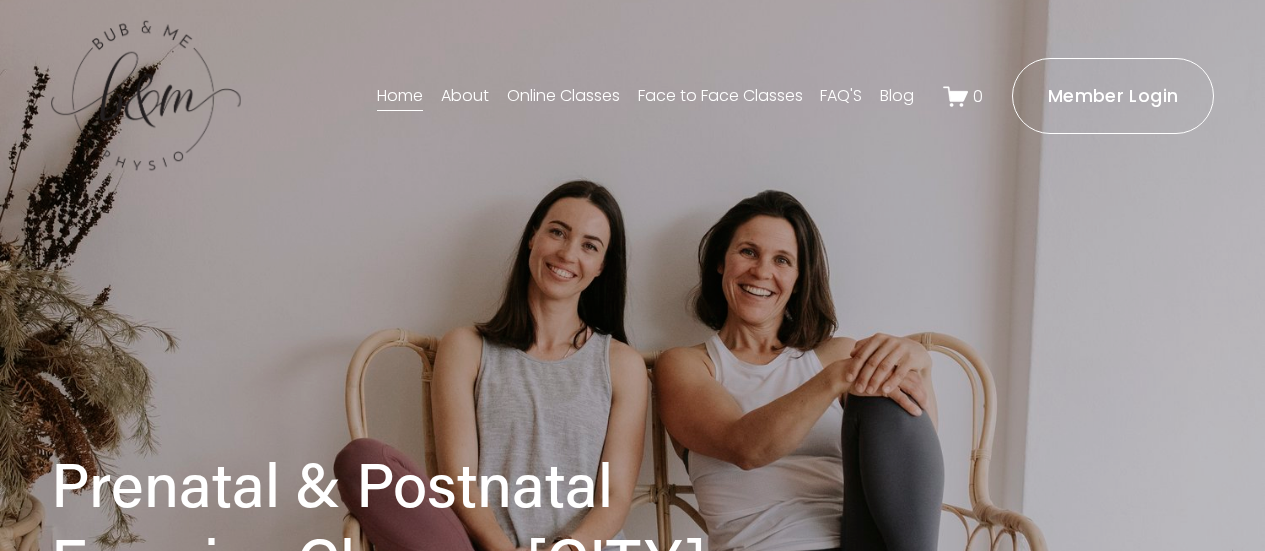 scroll, scrollTop: 0, scrollLeft: 0, axis: both 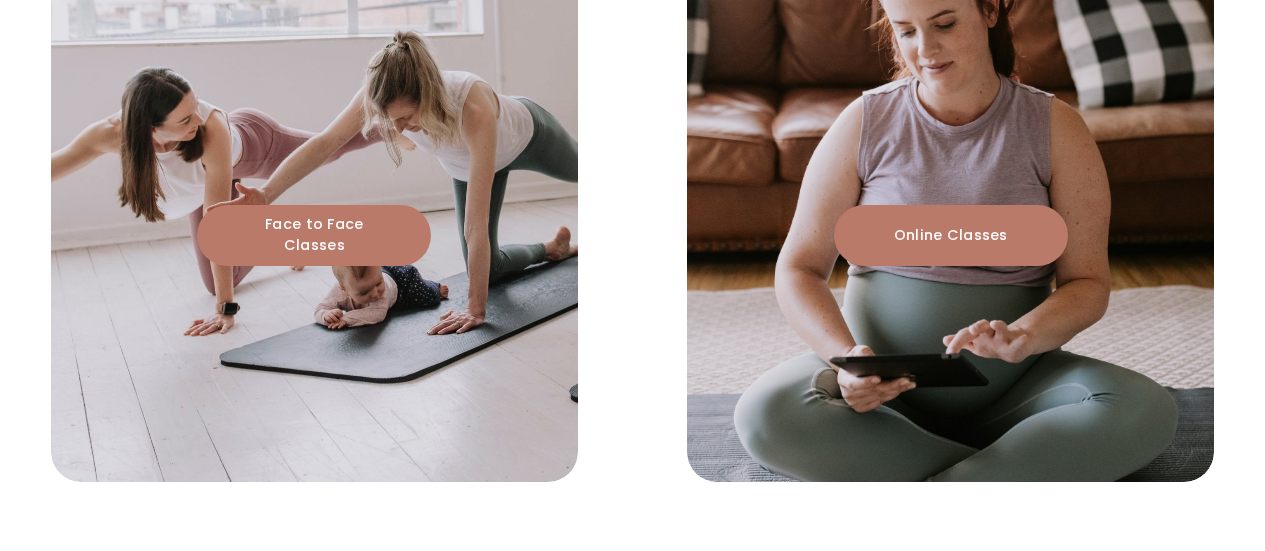 click on "Online Classes" at bounding box center (951, 235) 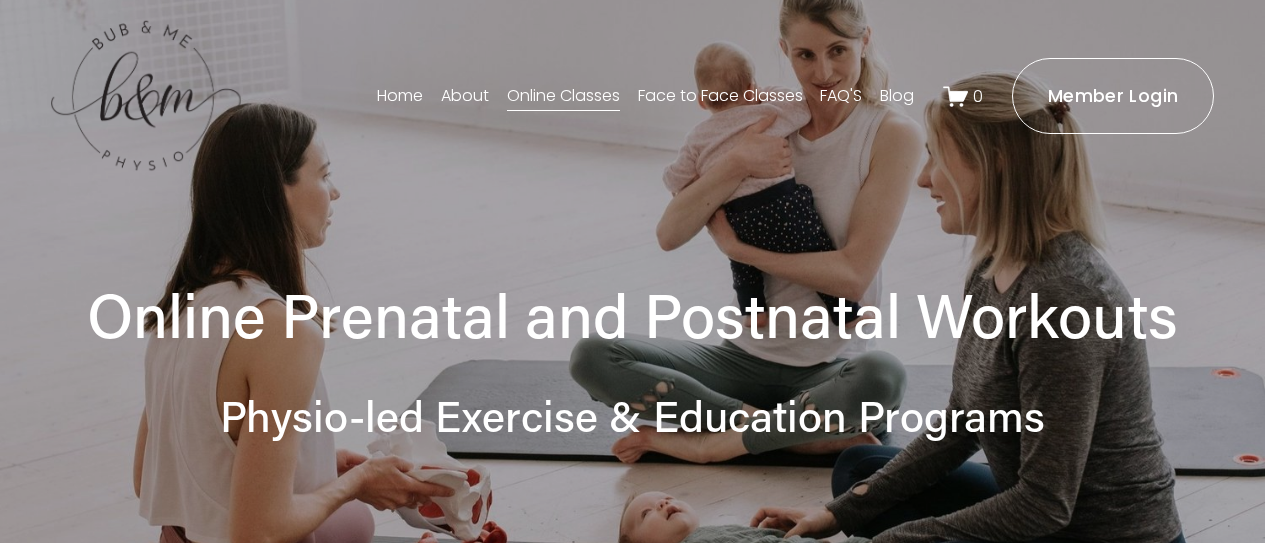 scroll, scrollTop: 200, scrollLeft: 0, axis: vertical 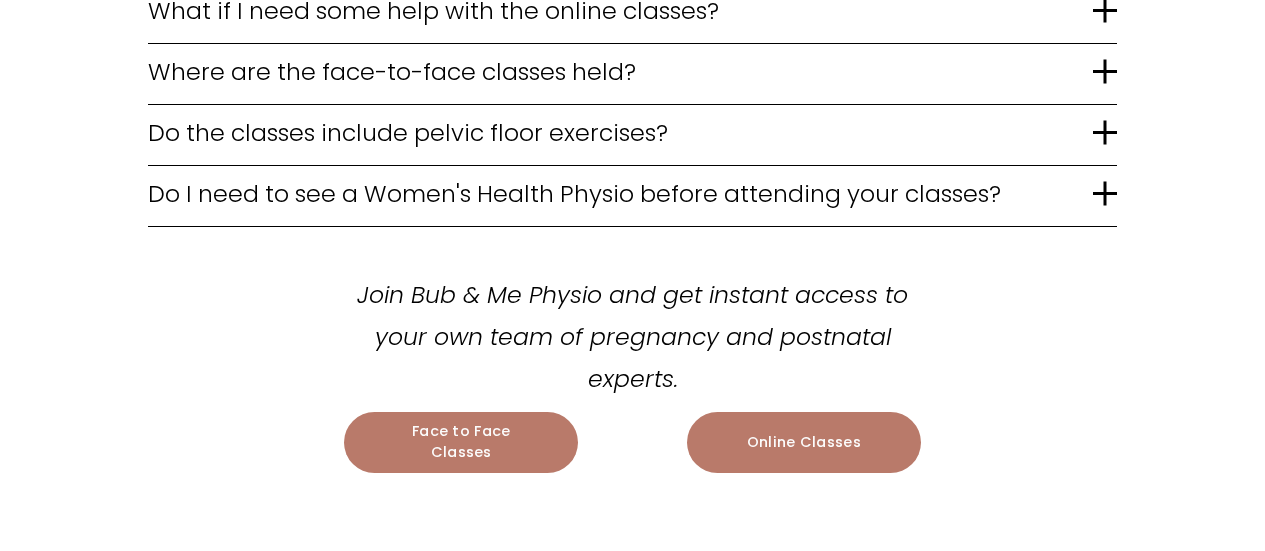 click on "What if I need some help with the online classes?" at bounding box center [620, 10] 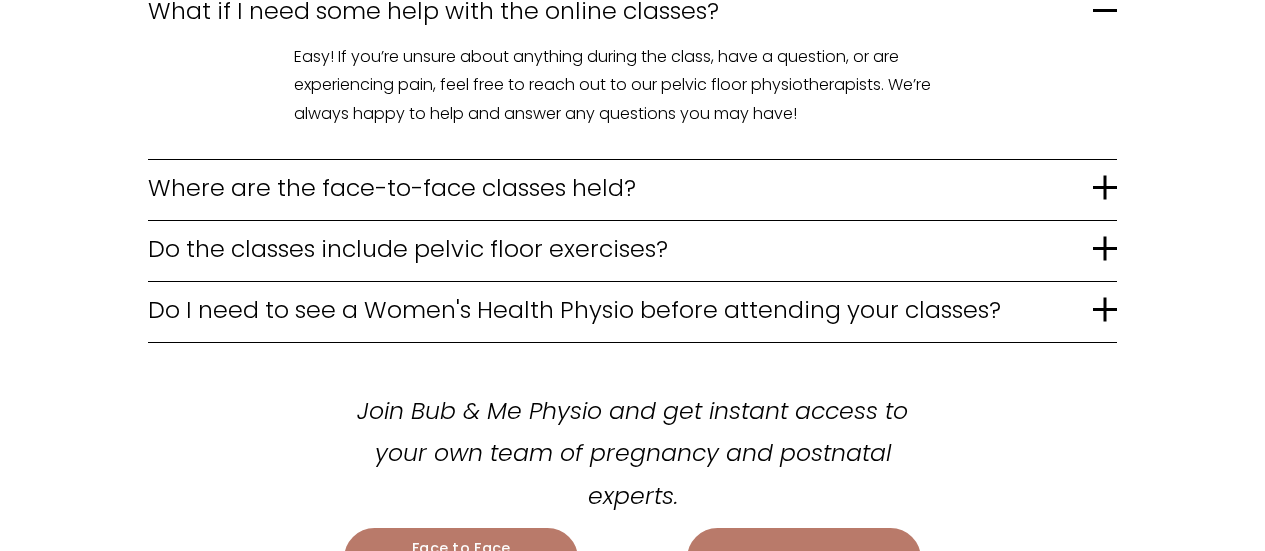 click on "What if I need some help with the online classes?" at bounding box center (620, 10) 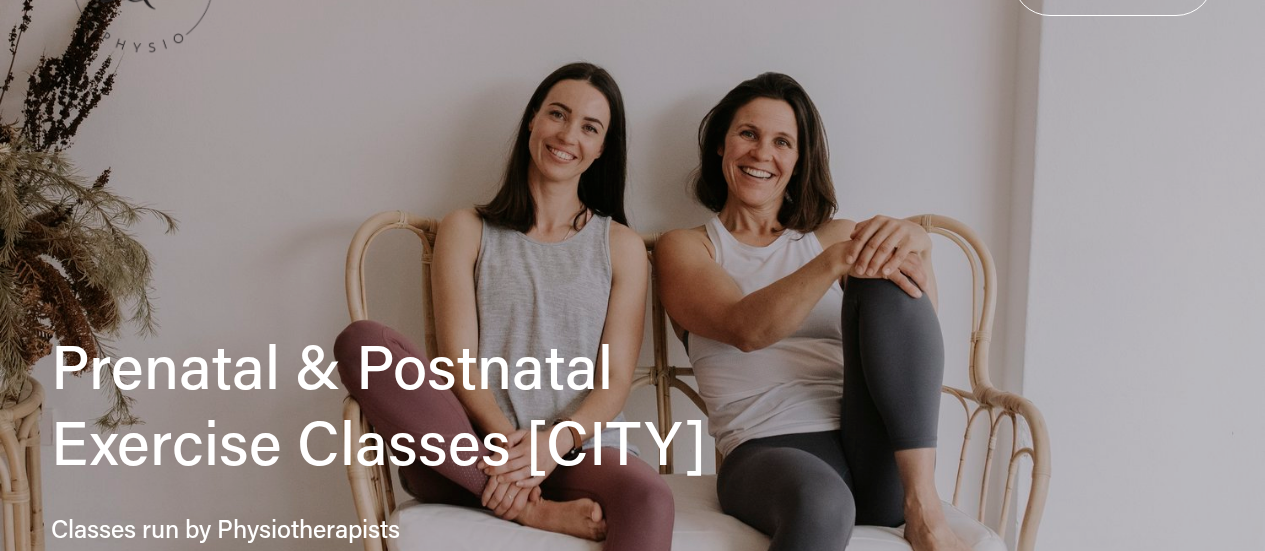 scroll, scrollTop: 0, scrollLeft: 0, axis: both 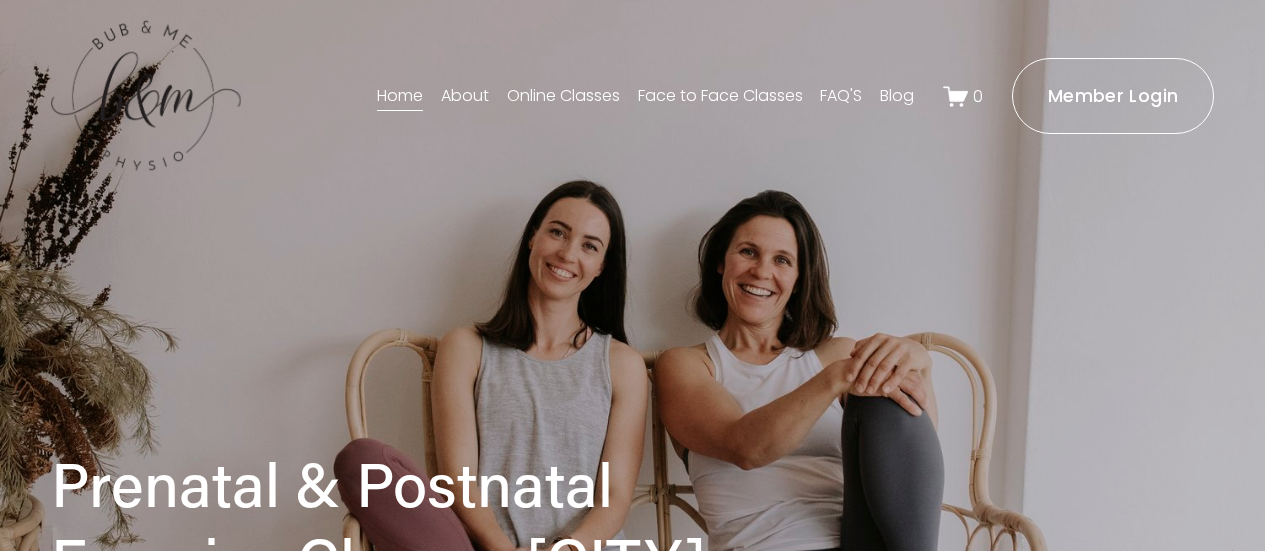 click on "FAQ'S" at bounding box center (841, 96) 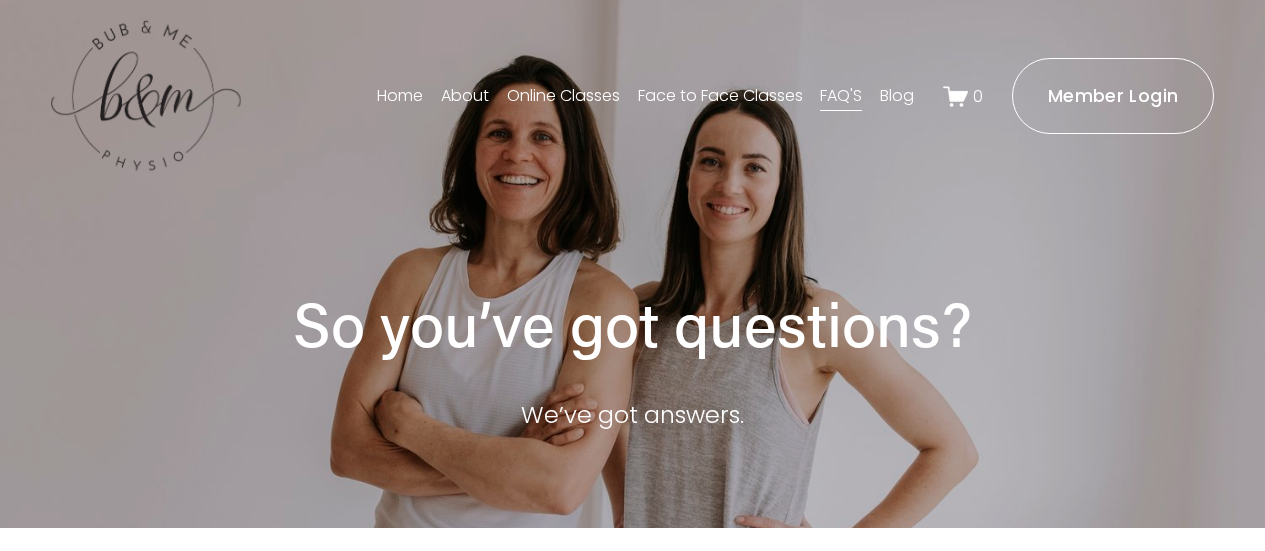scroll, scrollTop: 0, scrollLeft: 0, axis: both 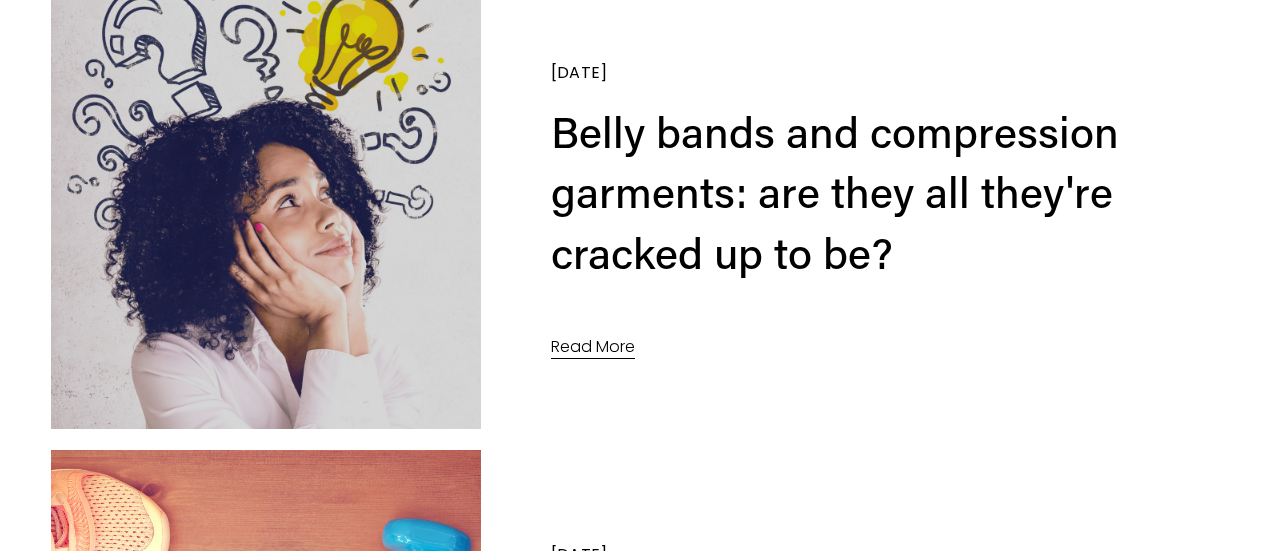 click on "Belly bands and compression garments: are they all they're cracked up to be?" at bounding box center [835, 191] 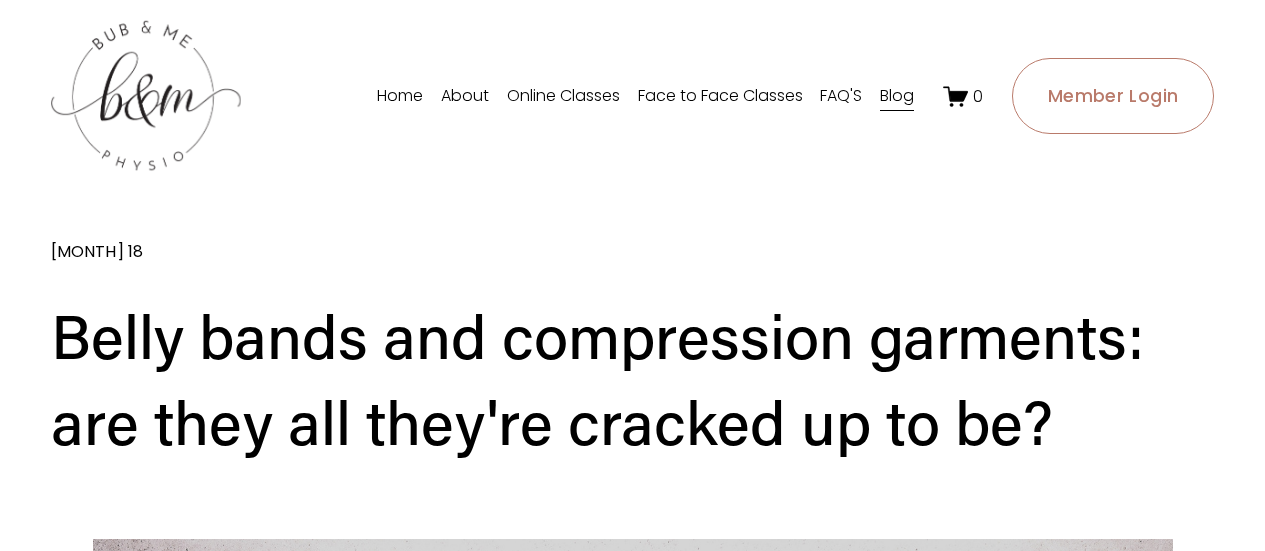 scroll, scrollTop: 261, scrollLeft: 0, axis: vertical 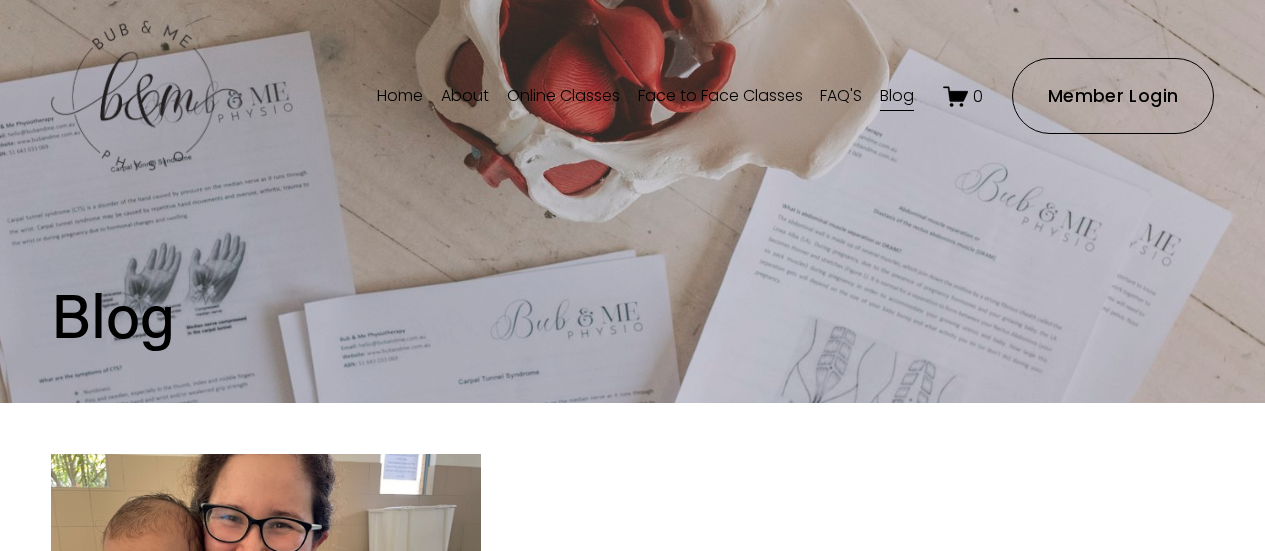 click on "About" at bounding box center [465, 96] 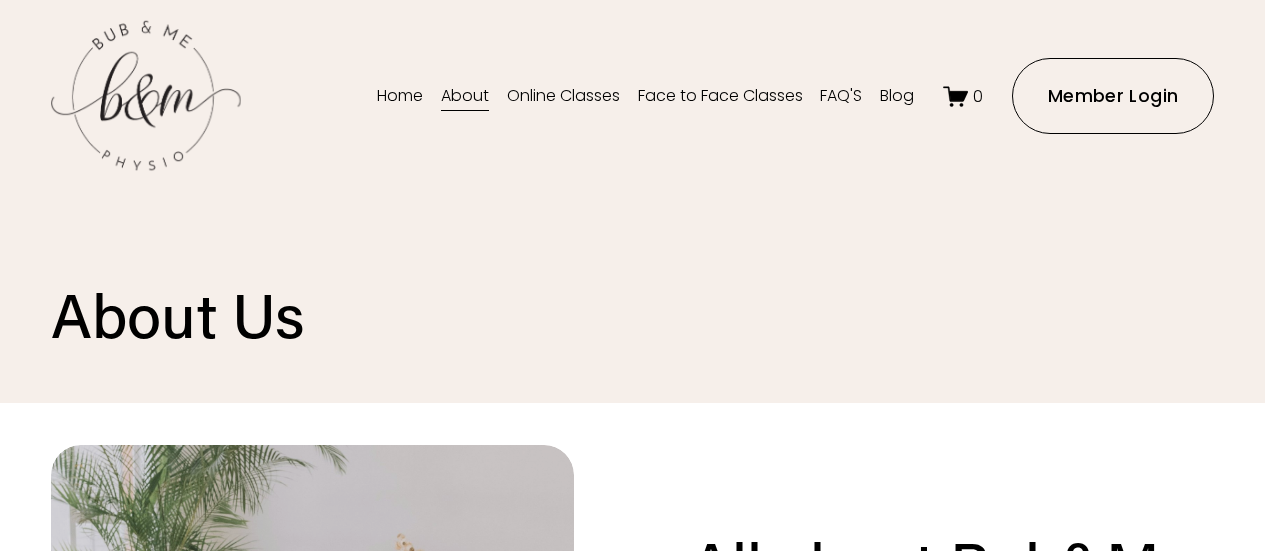 scroll, scrollTop: 0, scrollLeft: 0, axis: both 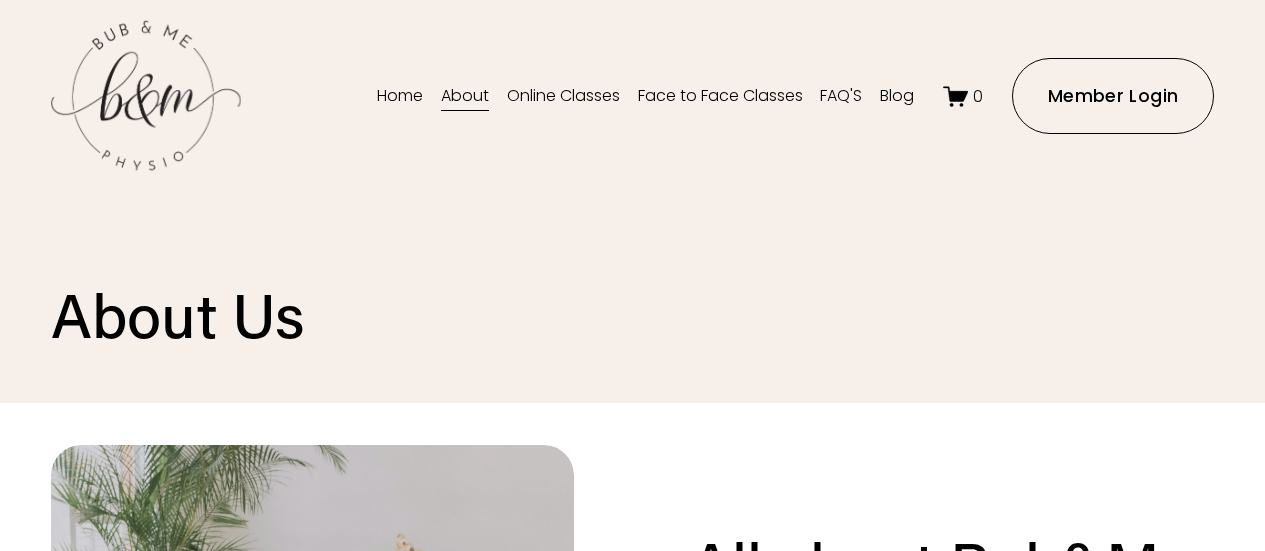 click on "0" at bounding box center [978, 96] 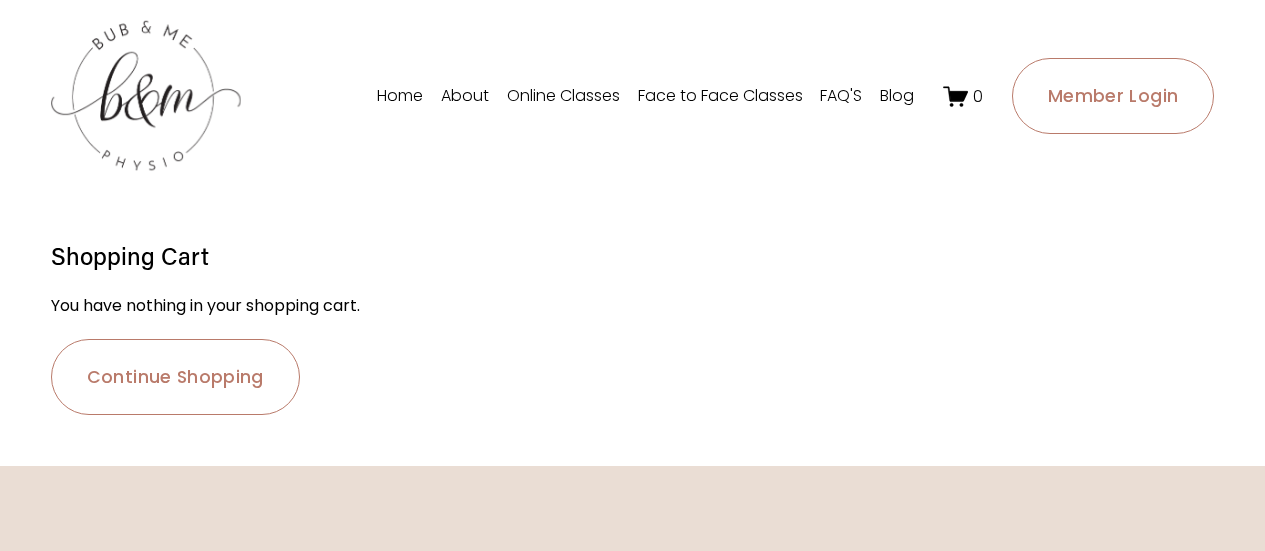 scroll, scrollTop: 0, scrollLeft: 0, axis: both 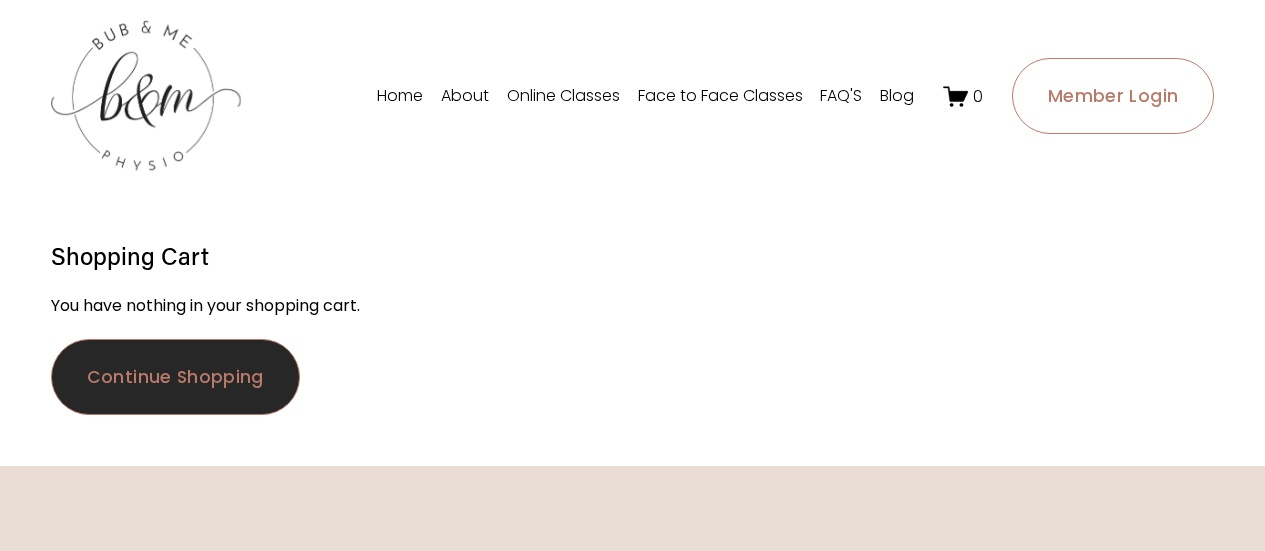 click on "Continue Shopping" at bounding box center (175, 377) 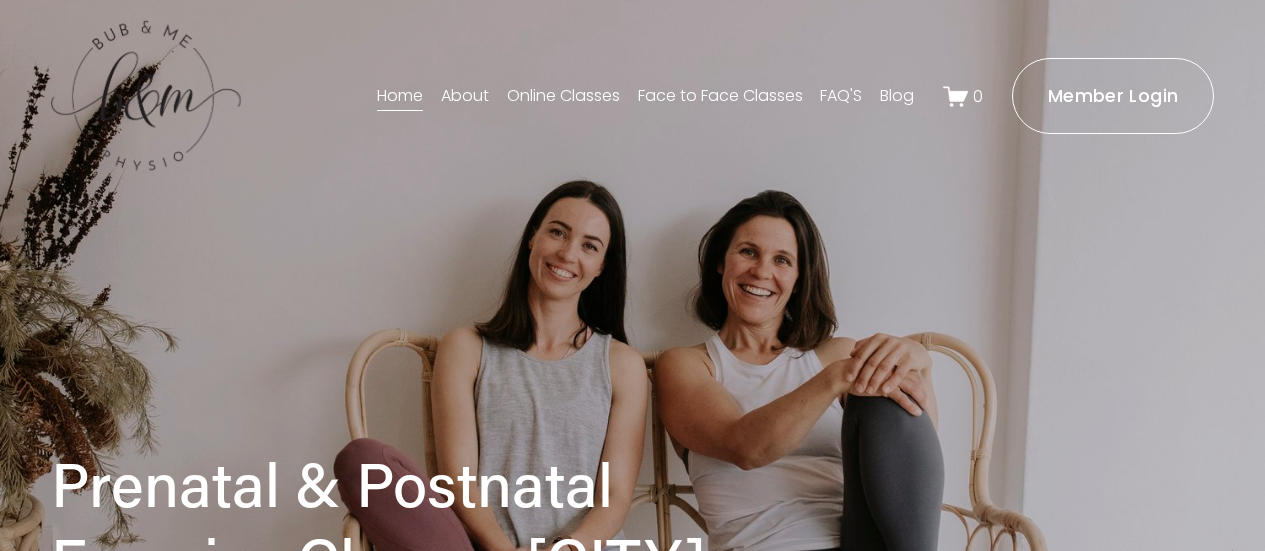 scroll, scrollTop: 500, scrollLeft: 0, axis: vertical 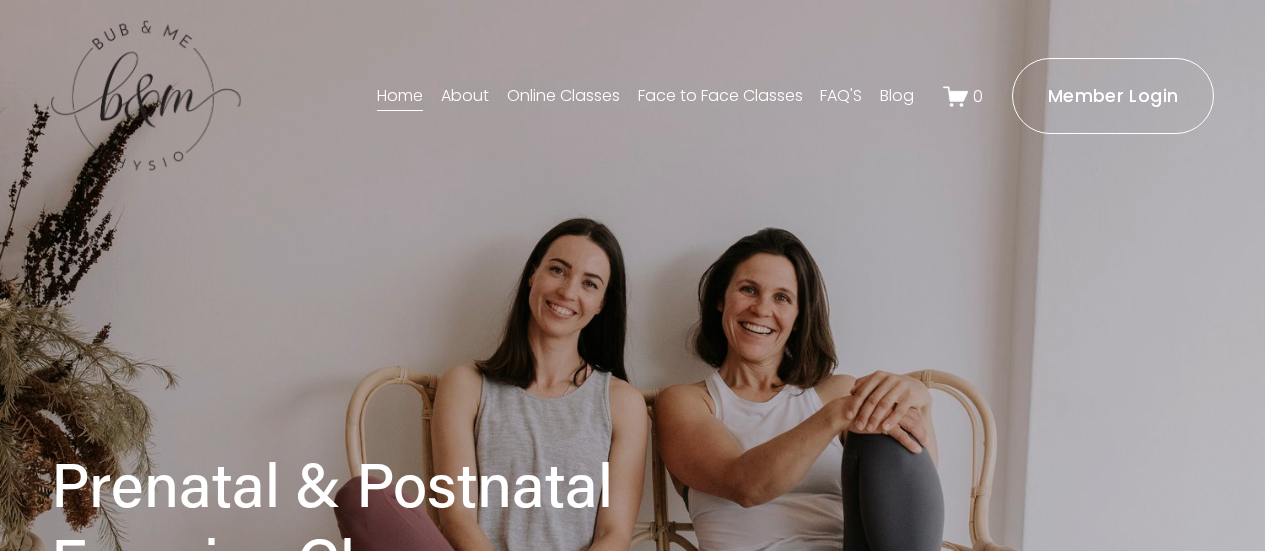 click on "Online Classes" at bounding box center [563, 96] 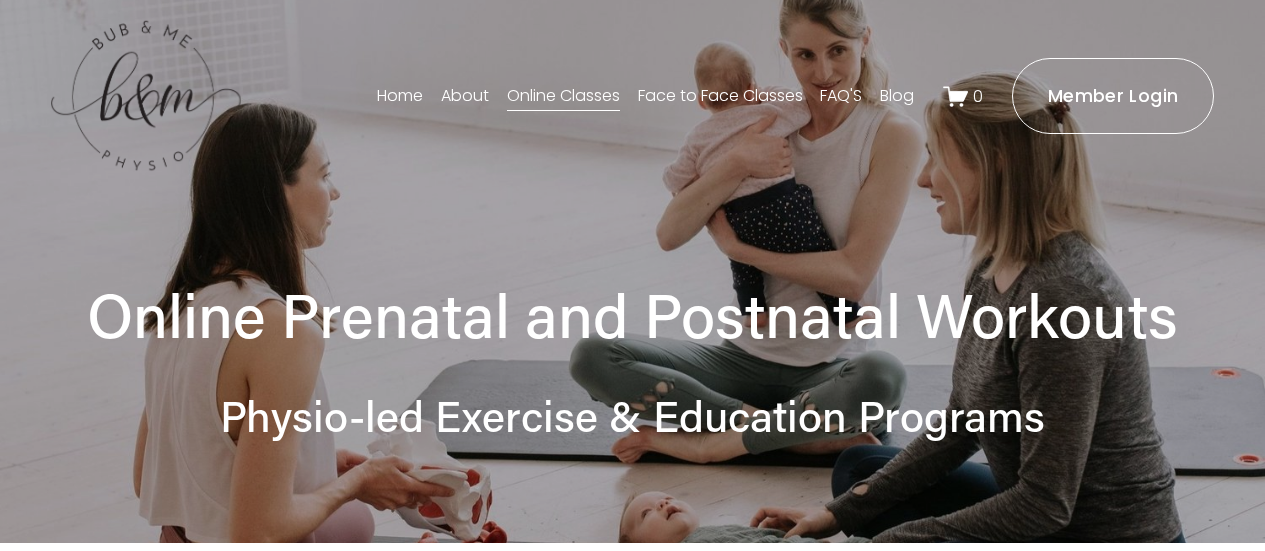 scroll, scrollTop: 0, scrollLeft: 0, axis: both 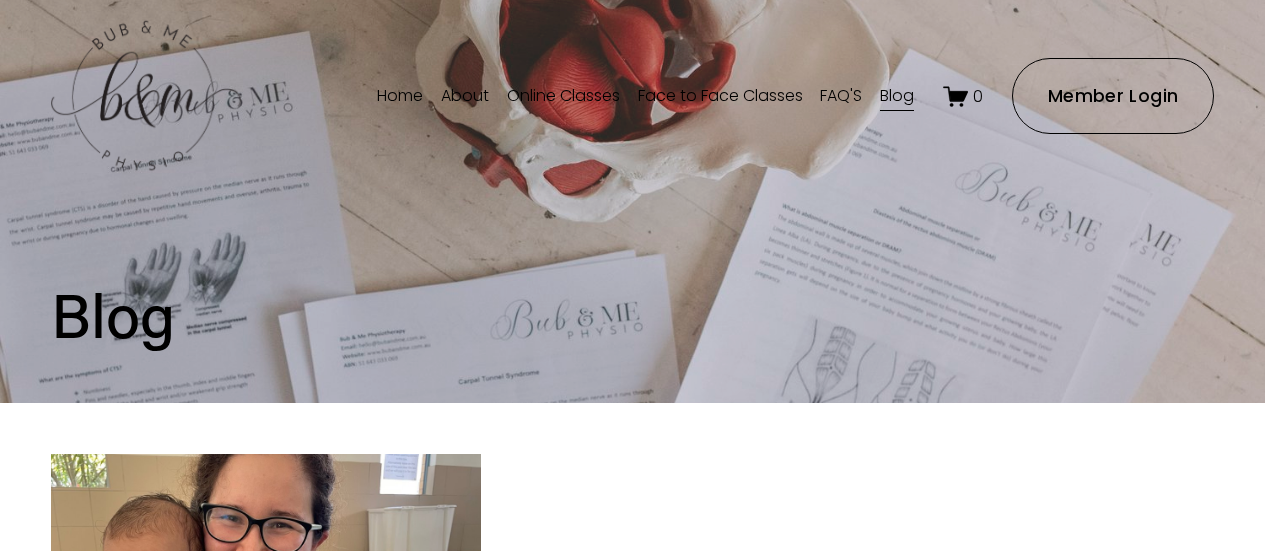 click on "Member Login" at bounding box center (1113, 96) 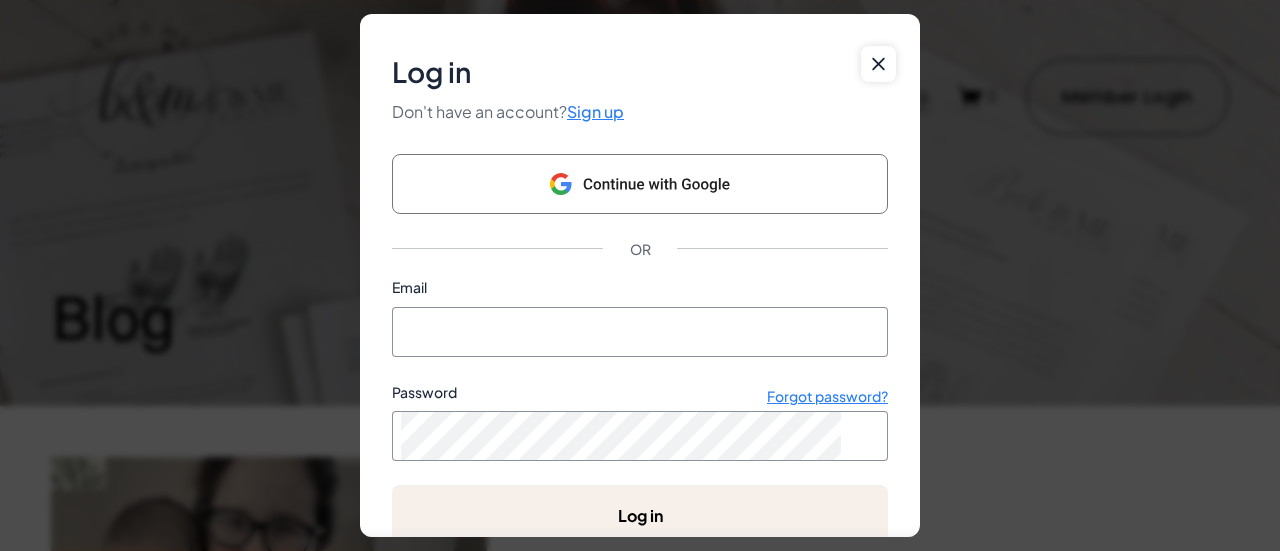 click 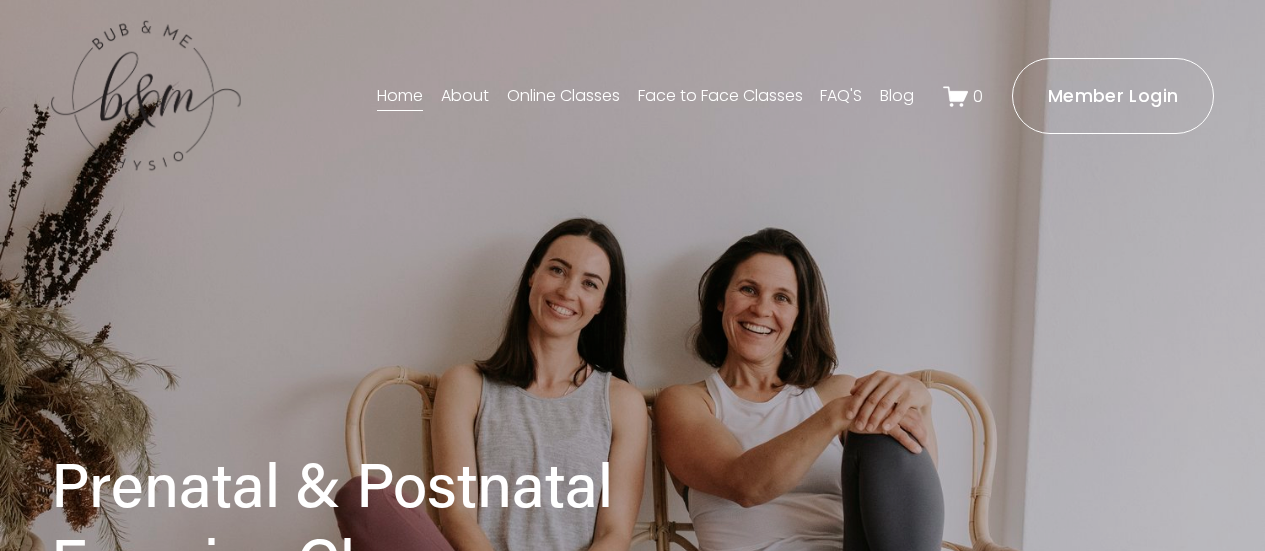 scroll, scrollTop: 0, scrollLeft: 0, axis: both 